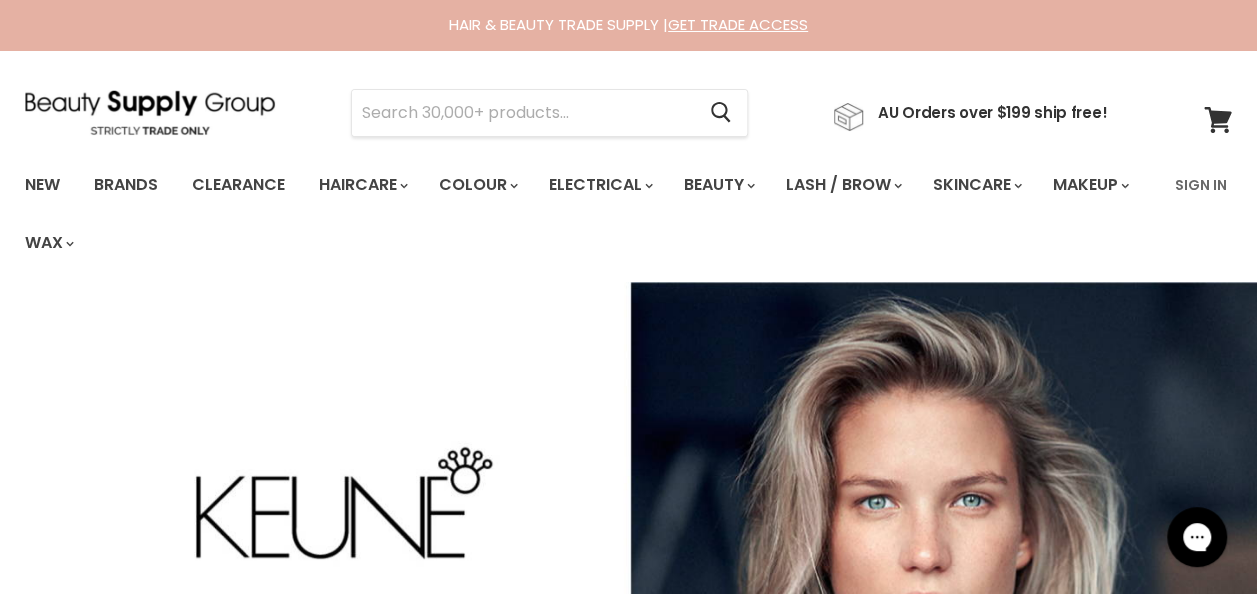 scroll, scrollTop: 0, scrollLeft: 0, axis: both 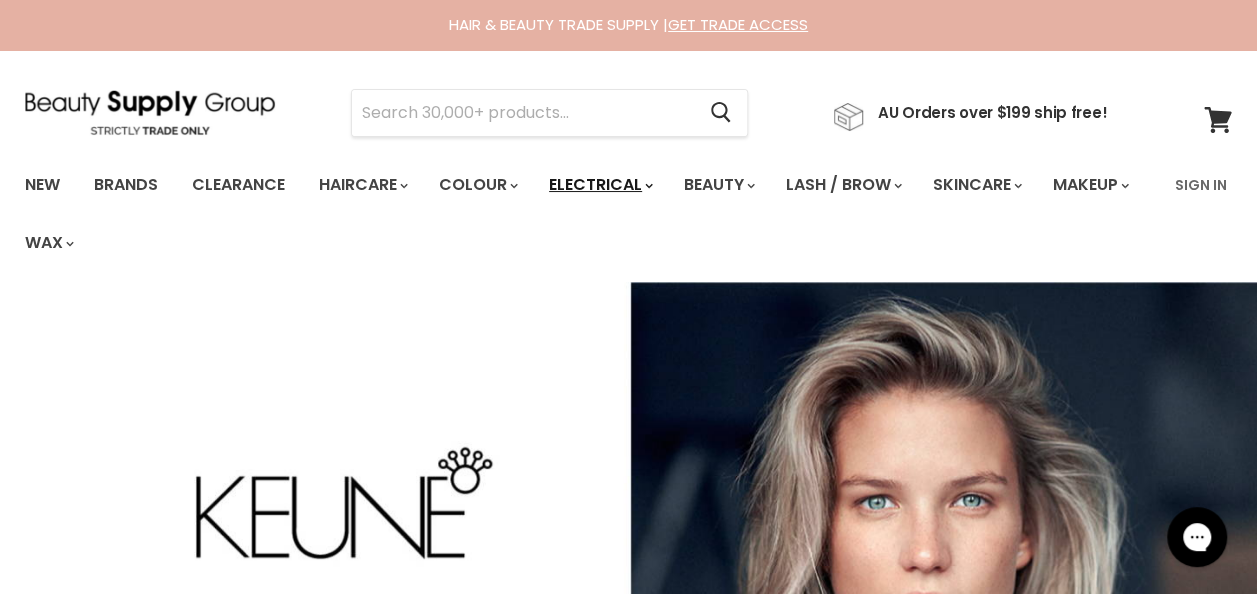 click 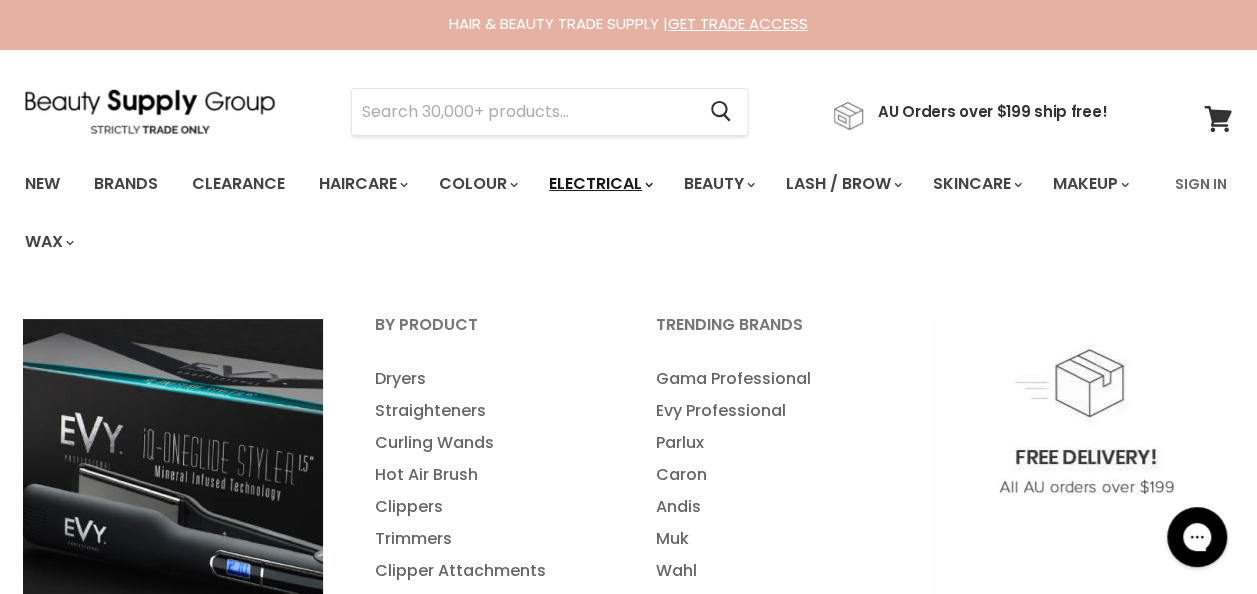 scroll, scrollTop: 0, scrollLeft: 0, axis: both 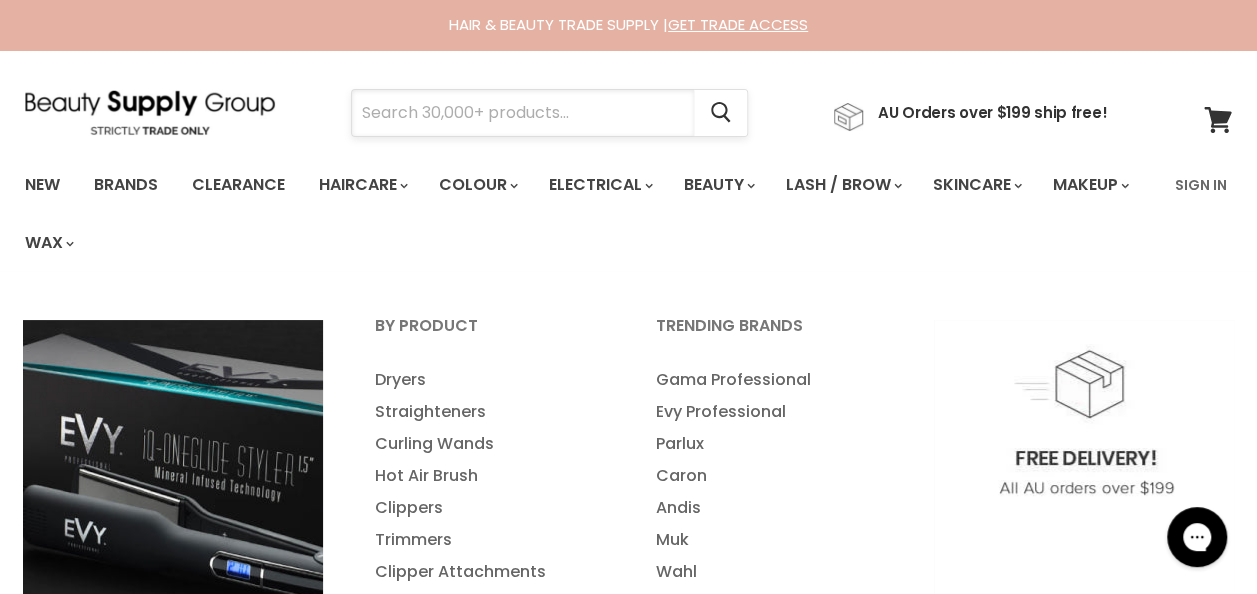 click at bounding box center (523, 113) 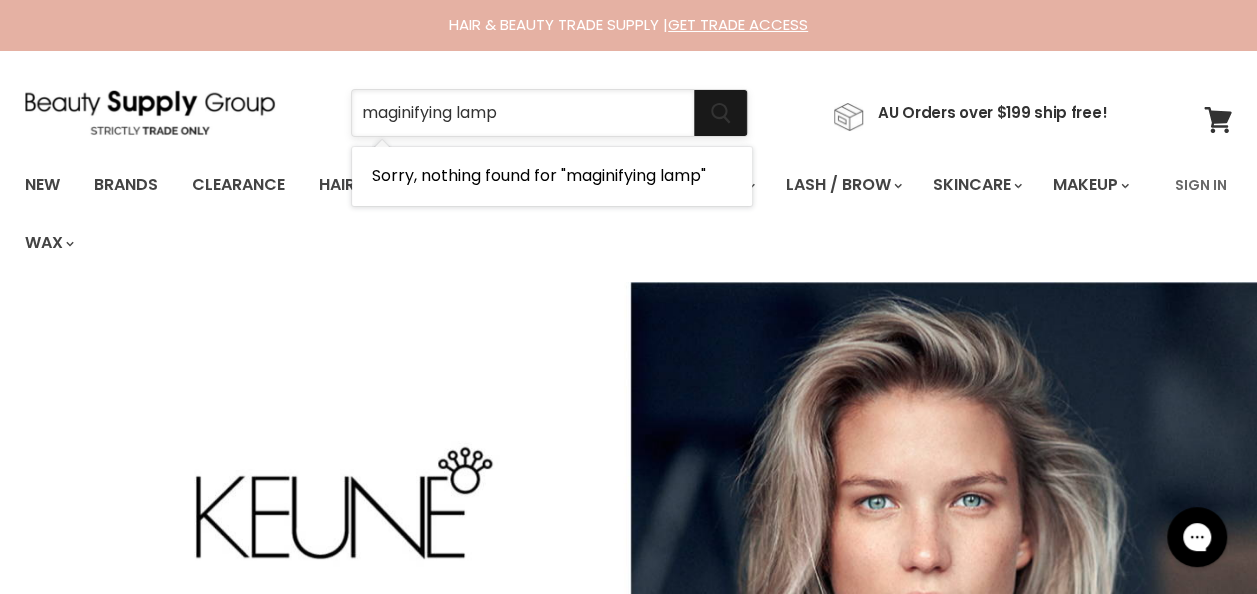 type on "maginifying lamp" 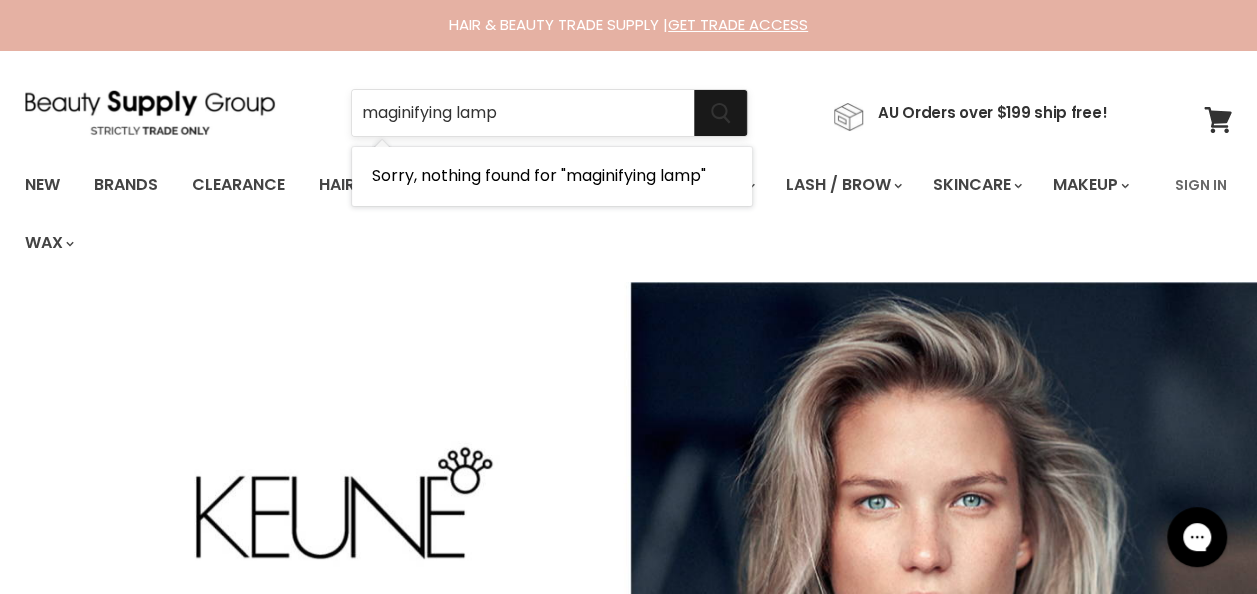 click 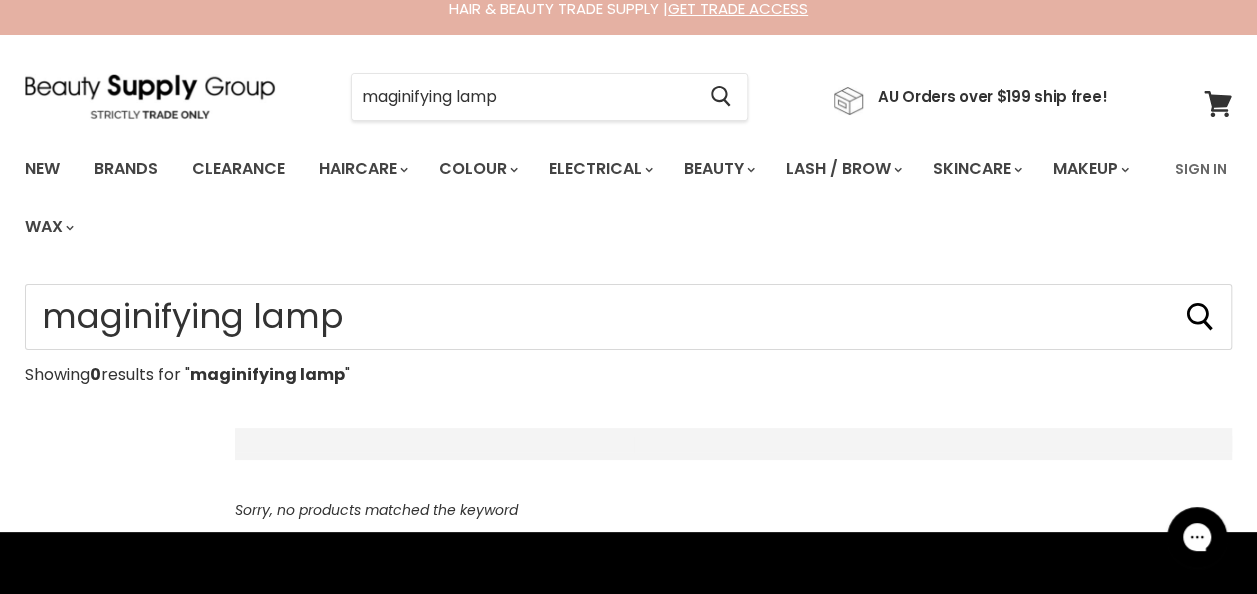 scroll, scrollTop: 13, scrollLeft: 0, axis: vertical 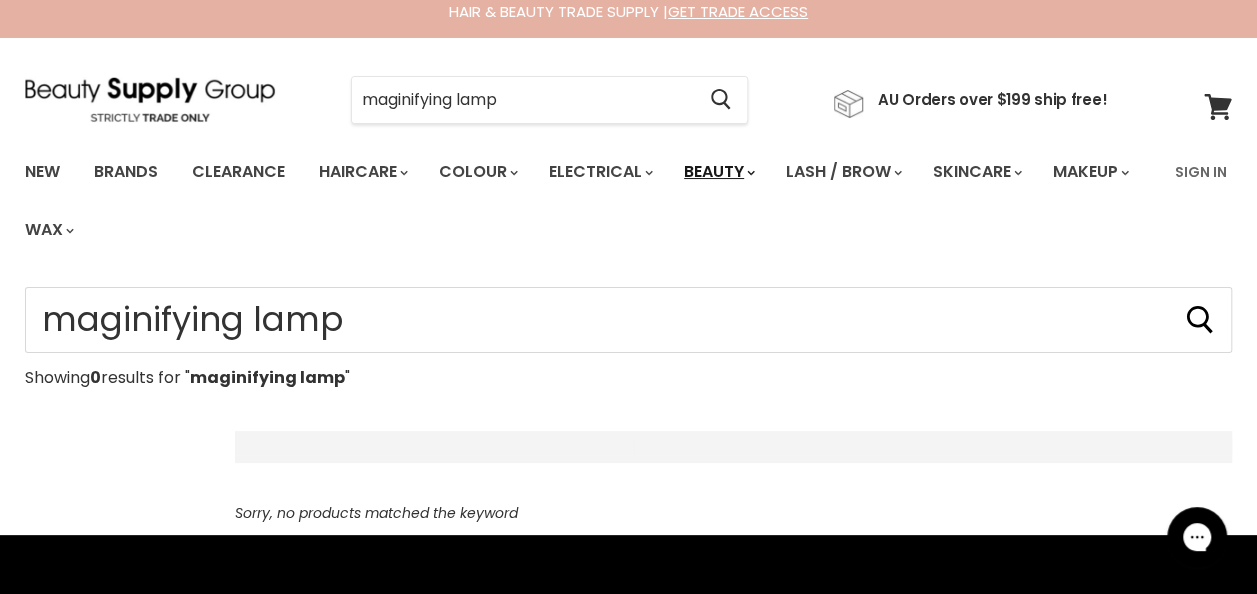 click 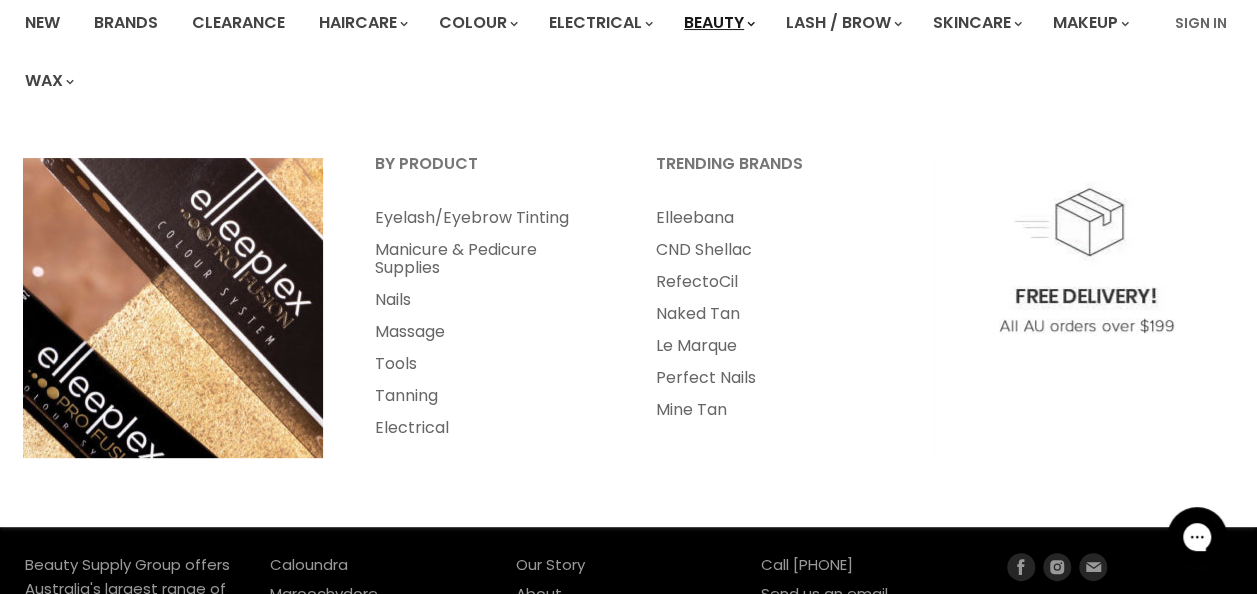 scroll, scrollTop: 163, scrollLeft: 0, axis: vertical 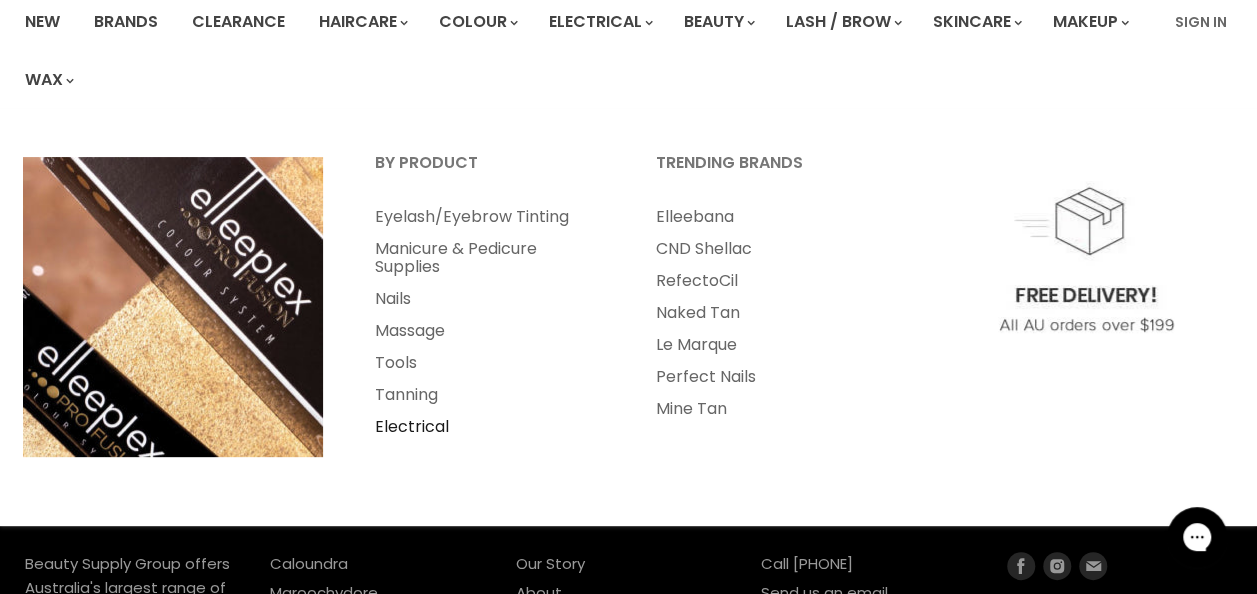 click on "Electrical" at bounding box center [488, 427] 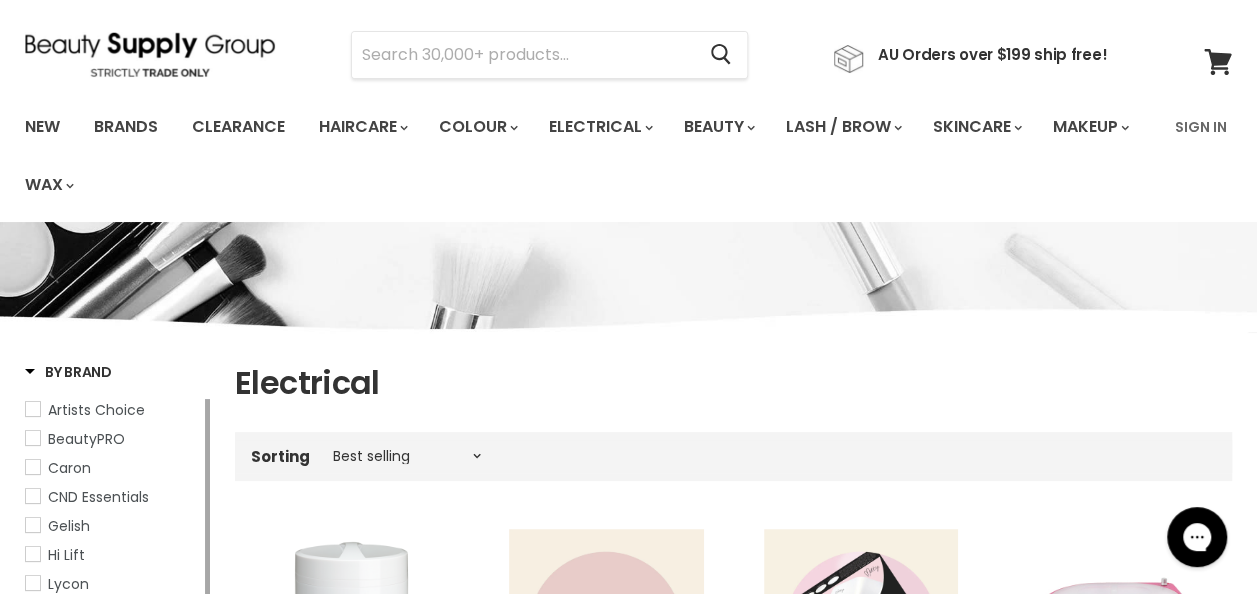 scroll, scrollTop: 0, scrollLeft: 0, axis: both 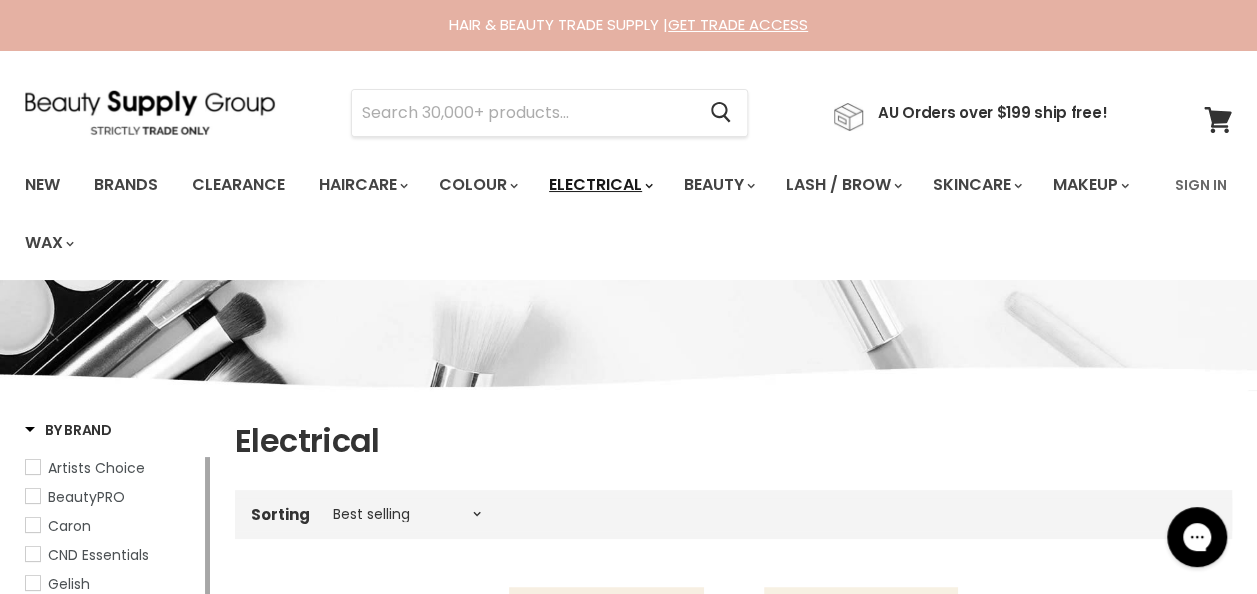 click 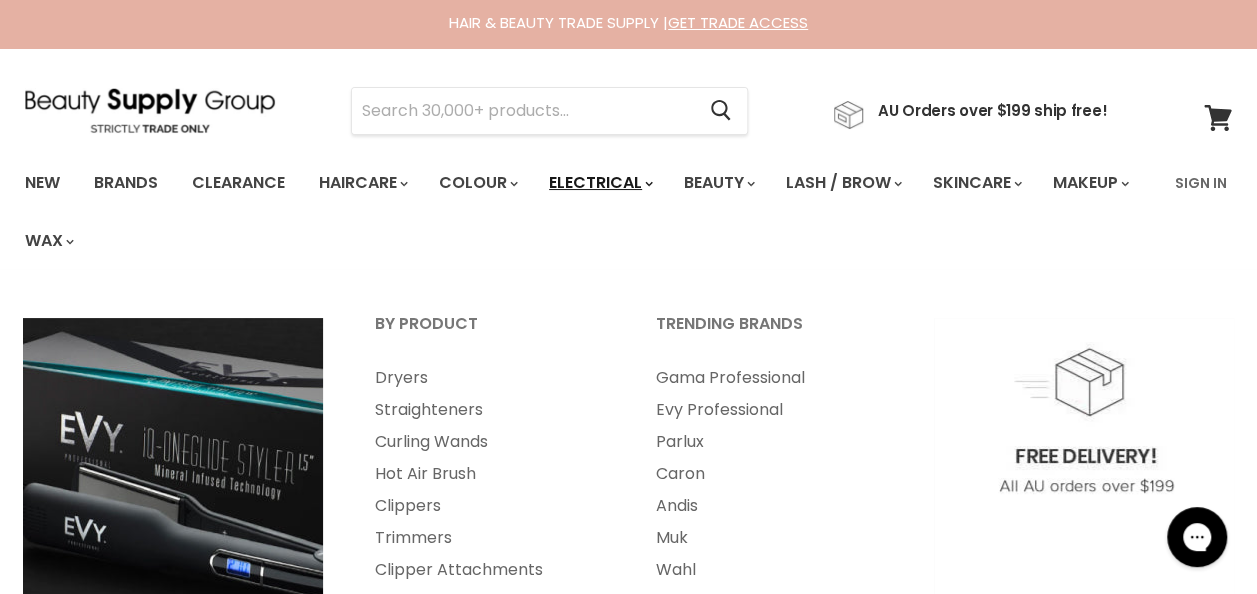 scroll, scrollTop: 0, scrollLeft: 0, axis: both 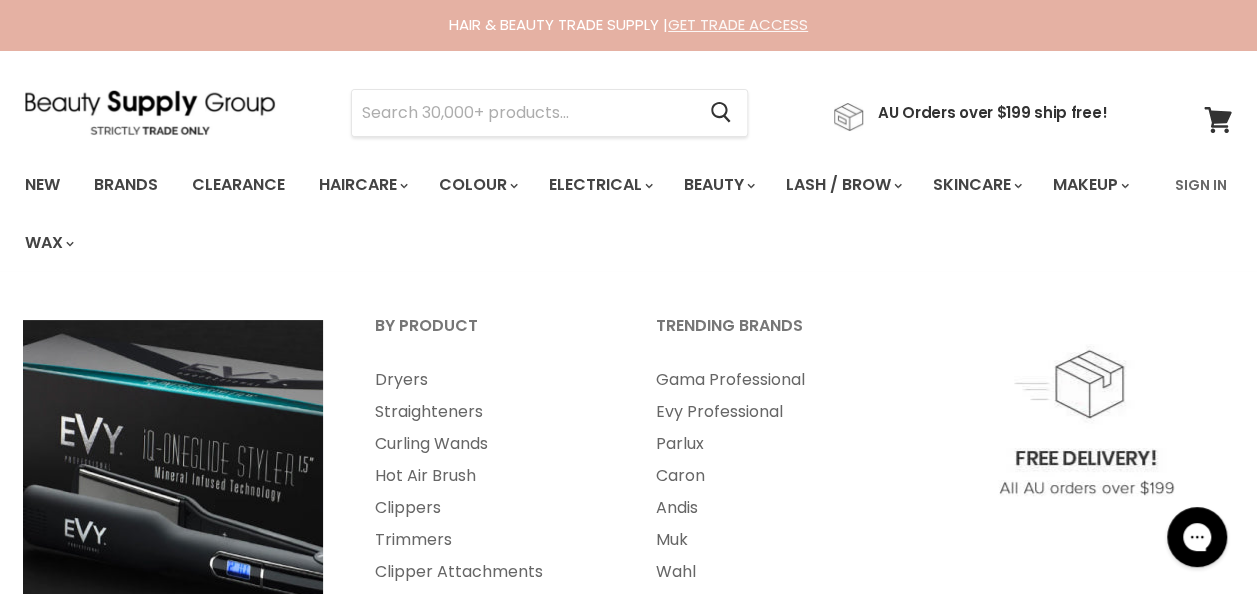 click on "GET TRADE ACCESS" at bounding box center [738, 24] 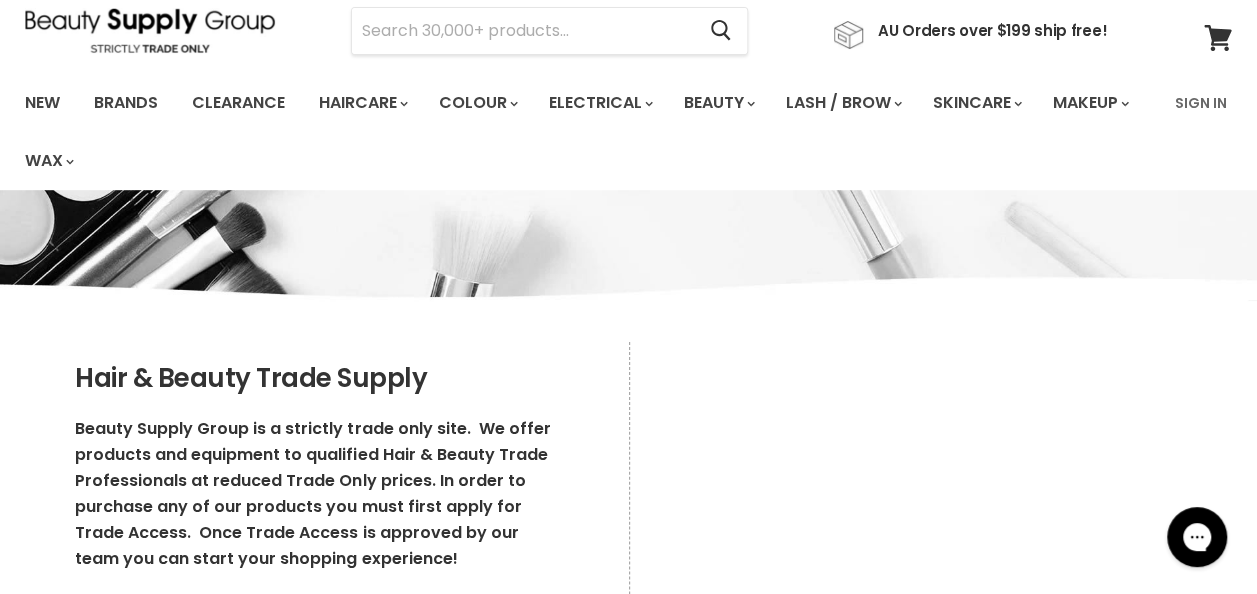 scroll, scrollTop: 80, scrollLeft: 0, axis: vertical 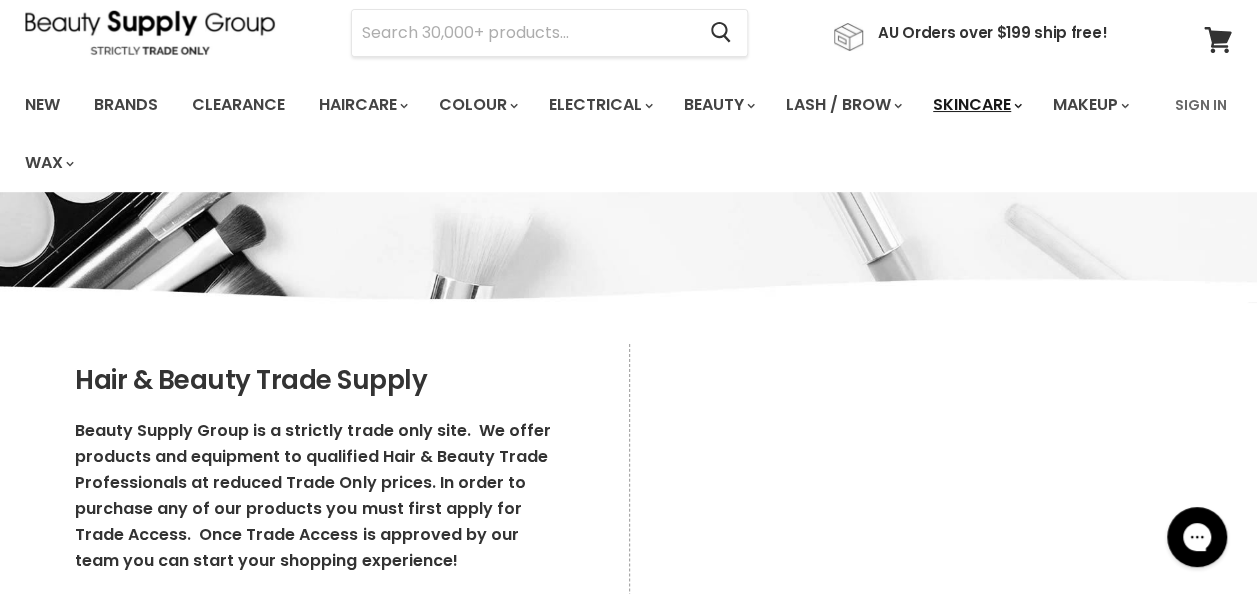 click 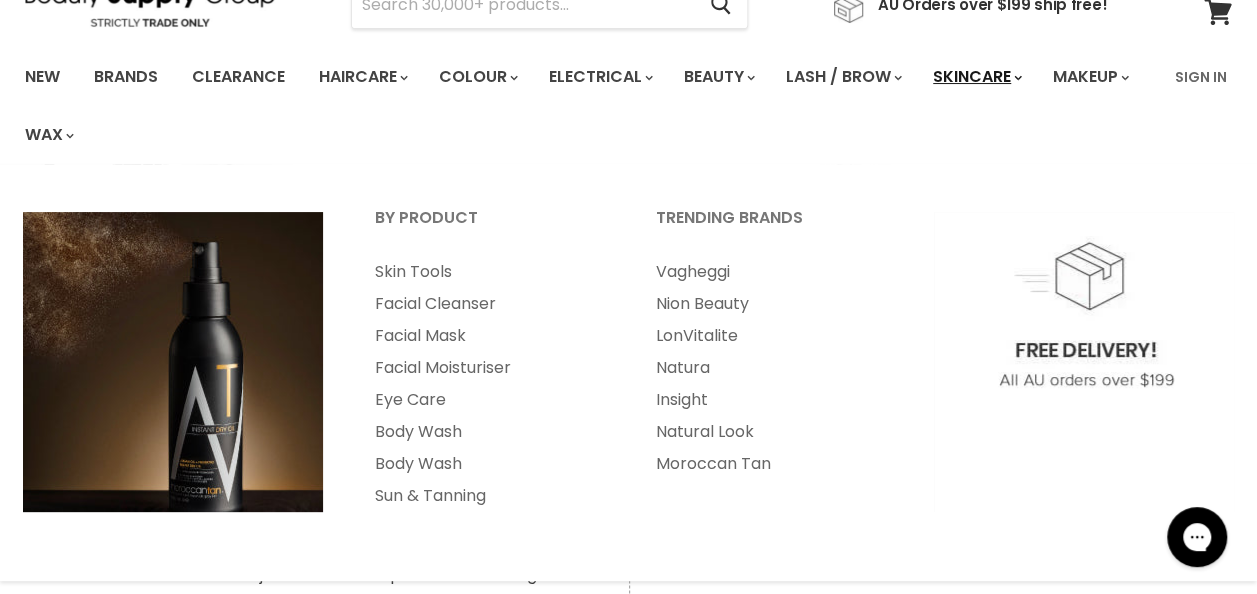 scroll, scrollTop: 109, scrollLeft: 0, axis: vertical 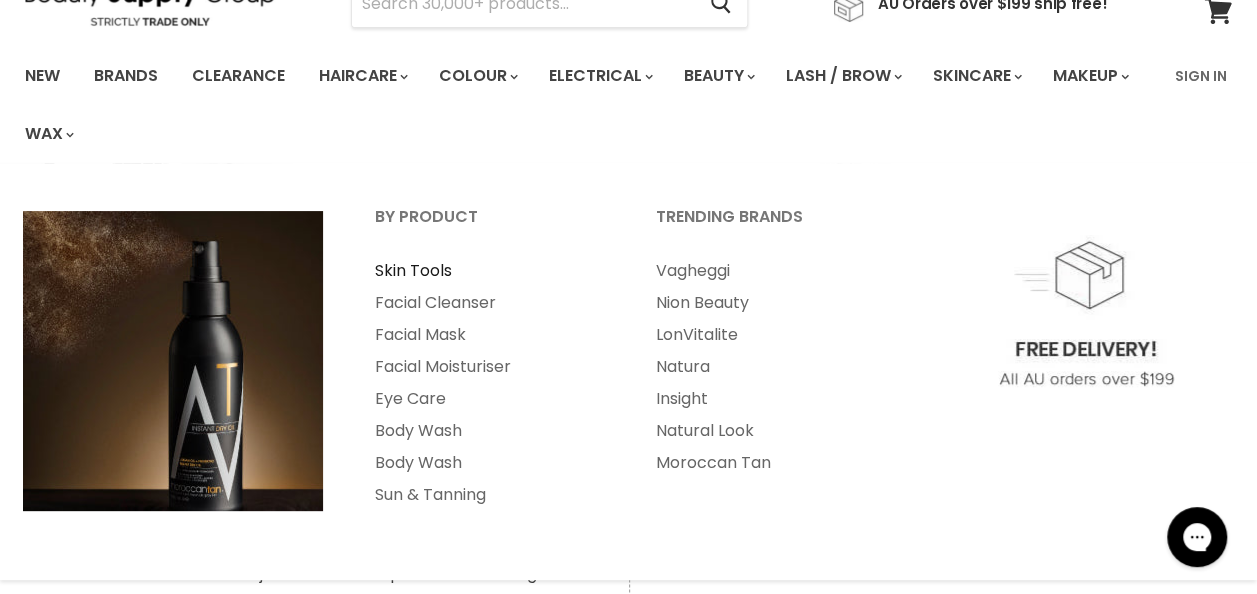 click on "Skin Tools" at bounding box center (488, 271) 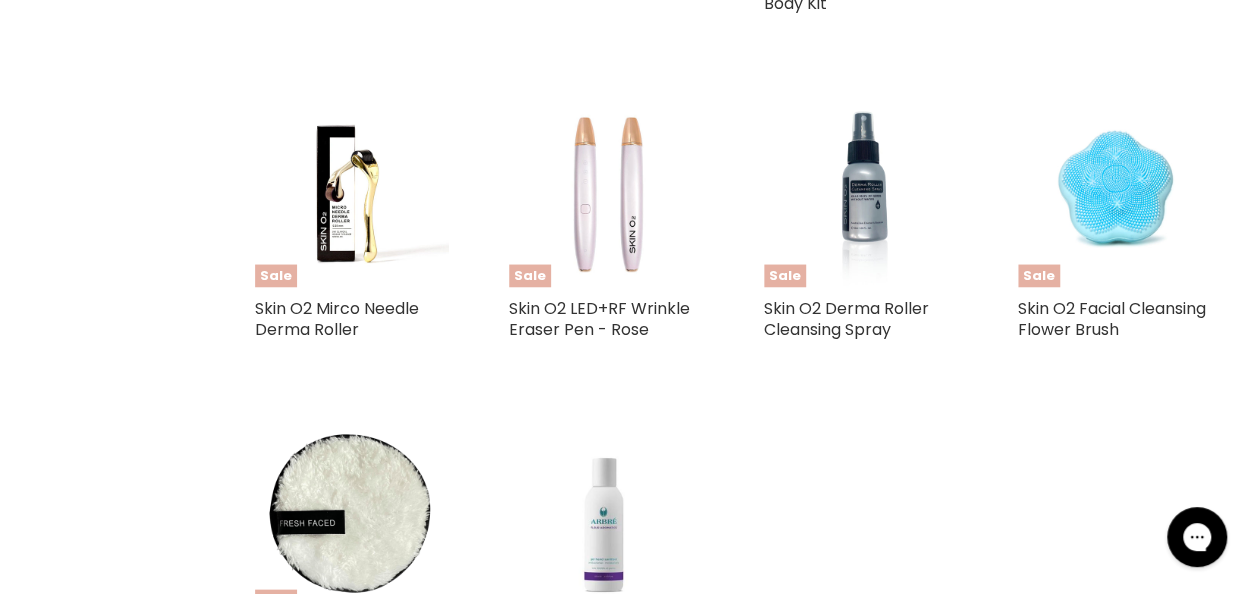 scroll, scrollTop: 1808, scrollLeft: 0, axis: vertical 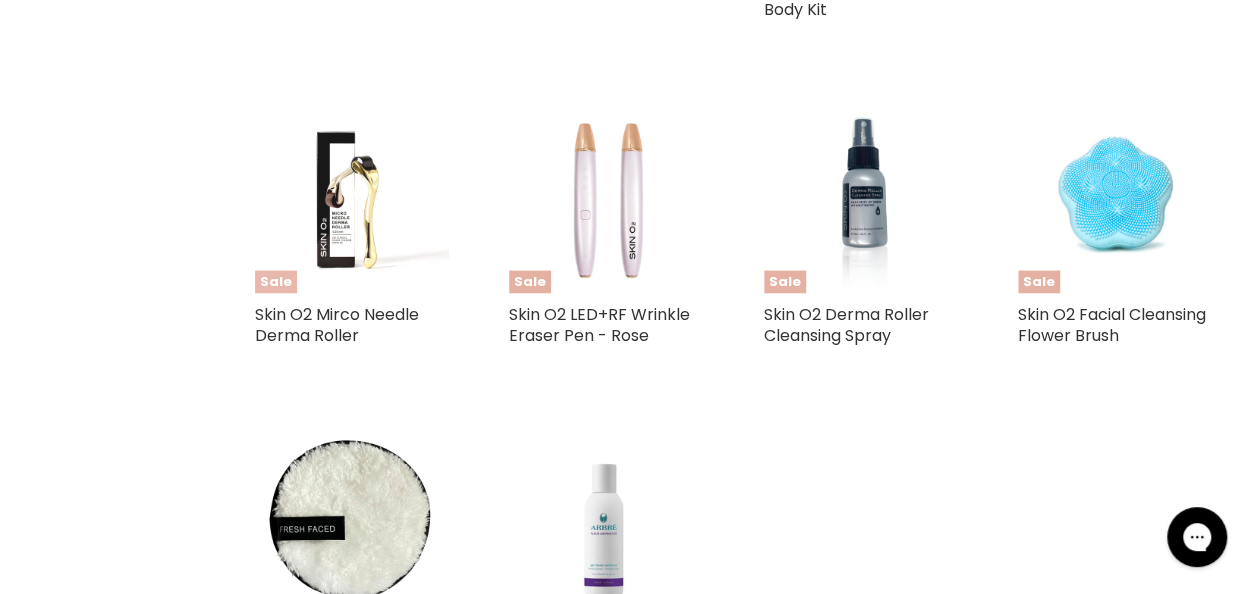 click at bounding box center [352, 196] 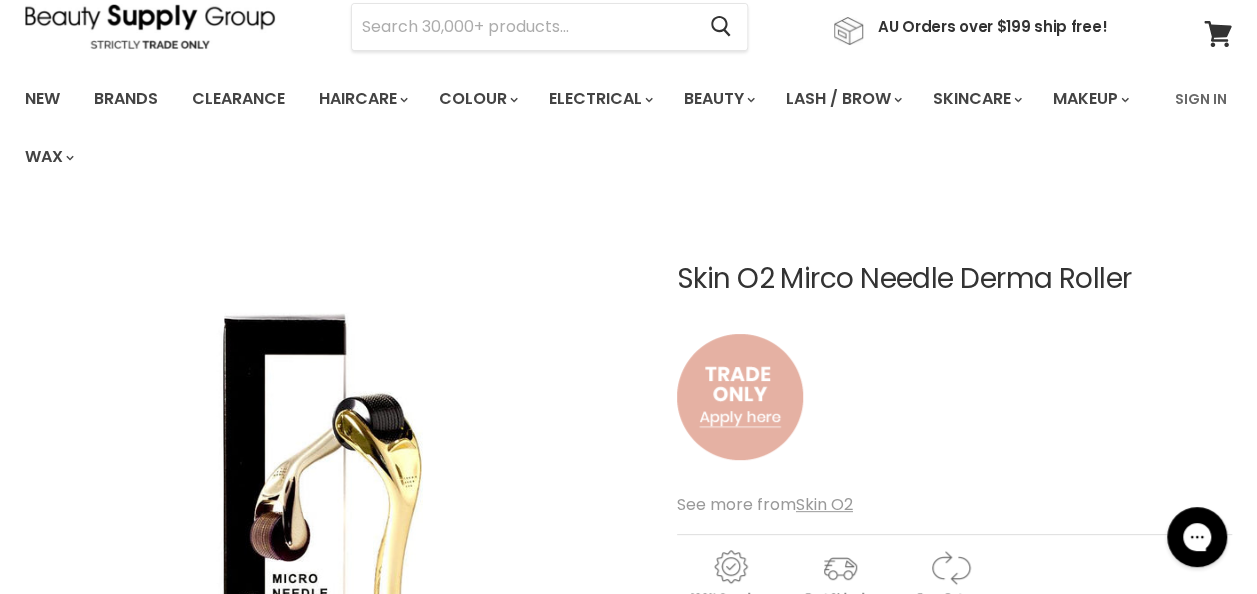 scroll, scrollTop: 64, scrollLeft: 0, axis: vertical 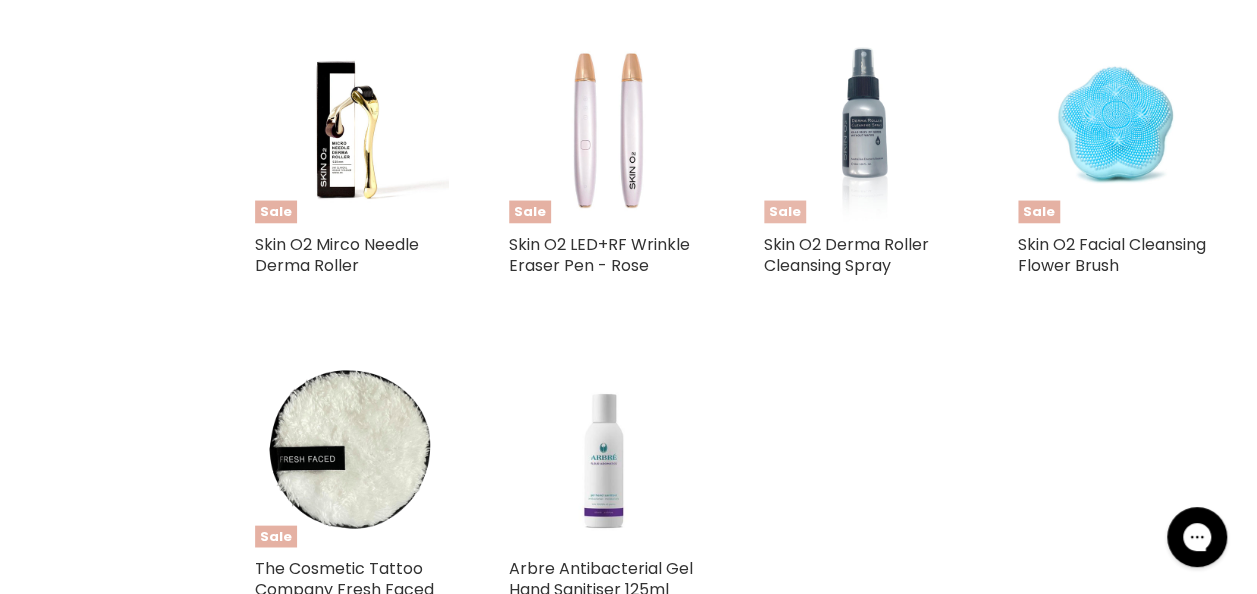click at bounding box center [861, 126] 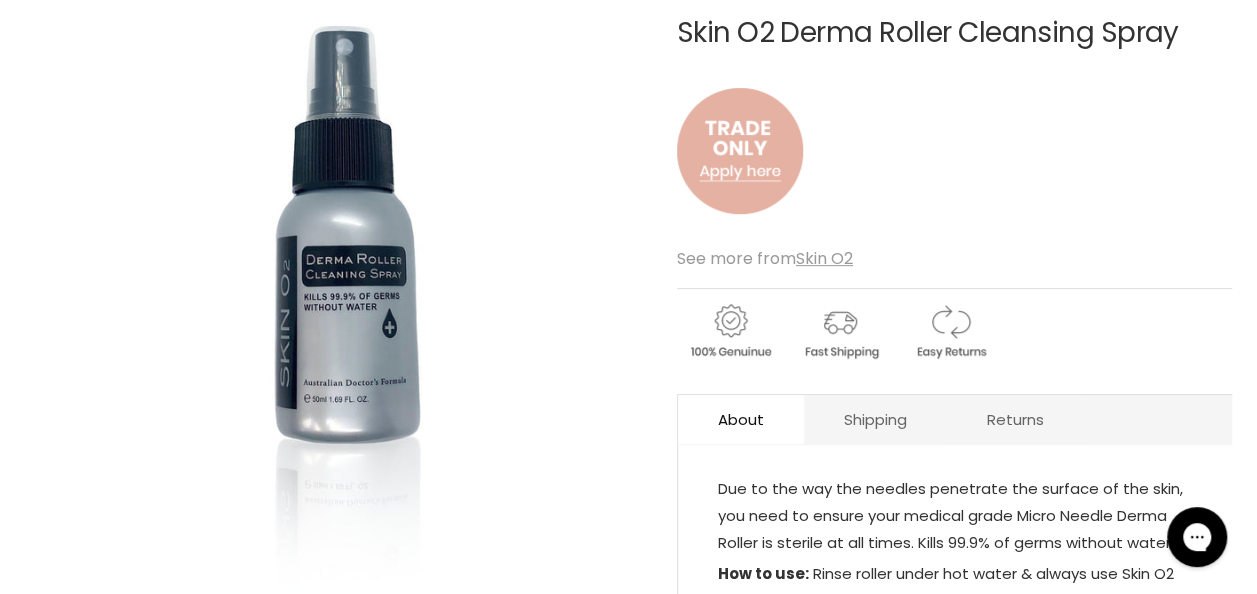 scroll, scrollTop: 330, scrollLeft: 0, axis: vertical 